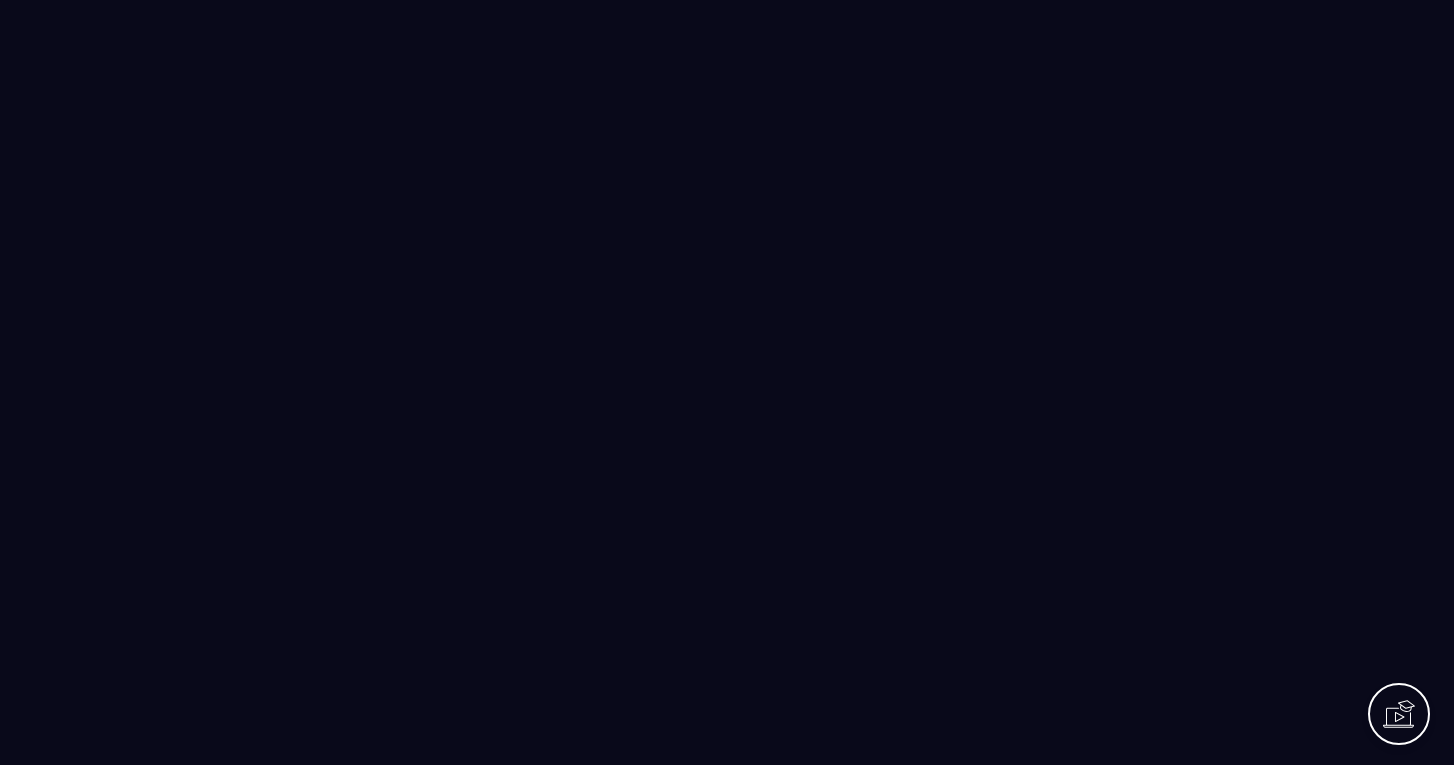 scroll, scrollTop: 0, scrollLeft: 0, axis: both 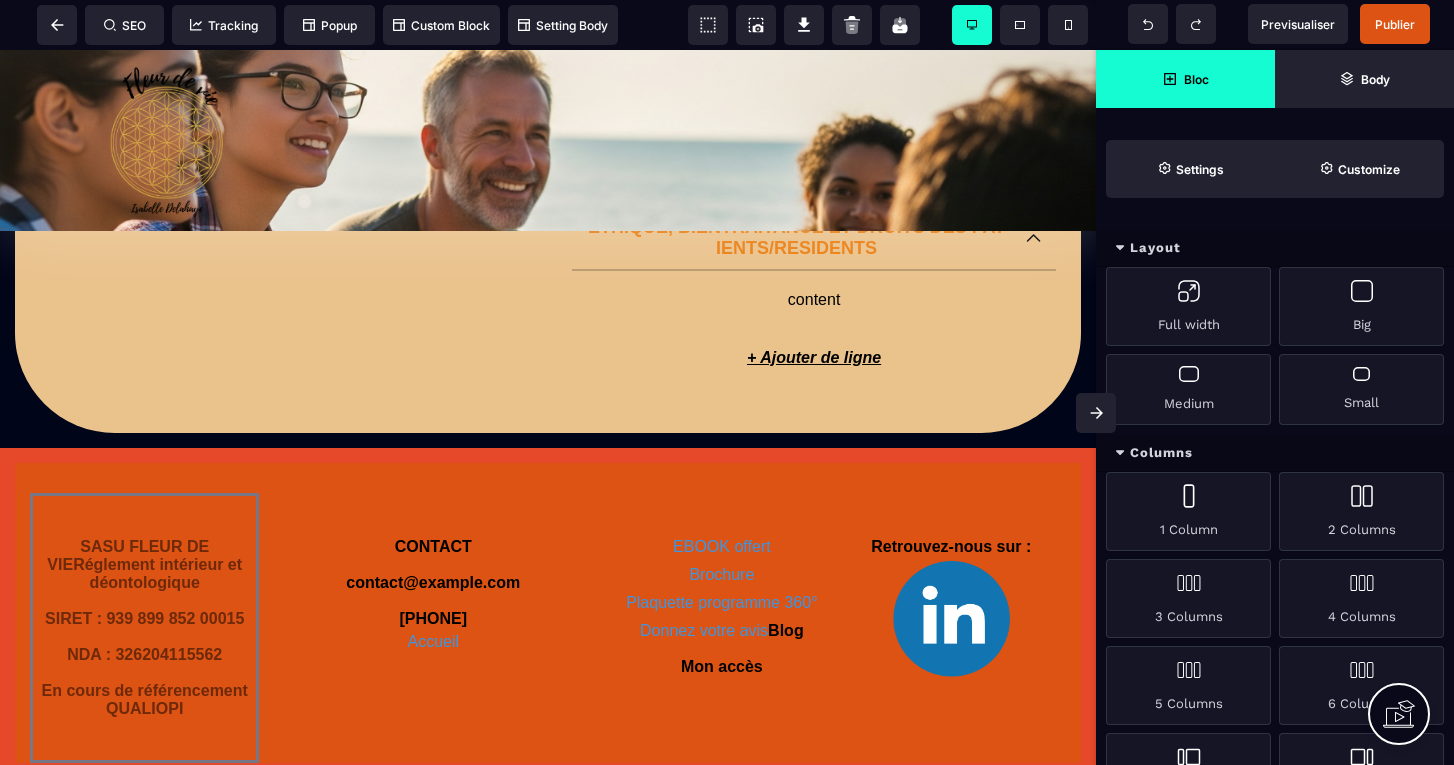 drag, startPoint x: 224, startPoint y: 659, endPoint x: 142, endPoint y: 653, distance: 82.219215 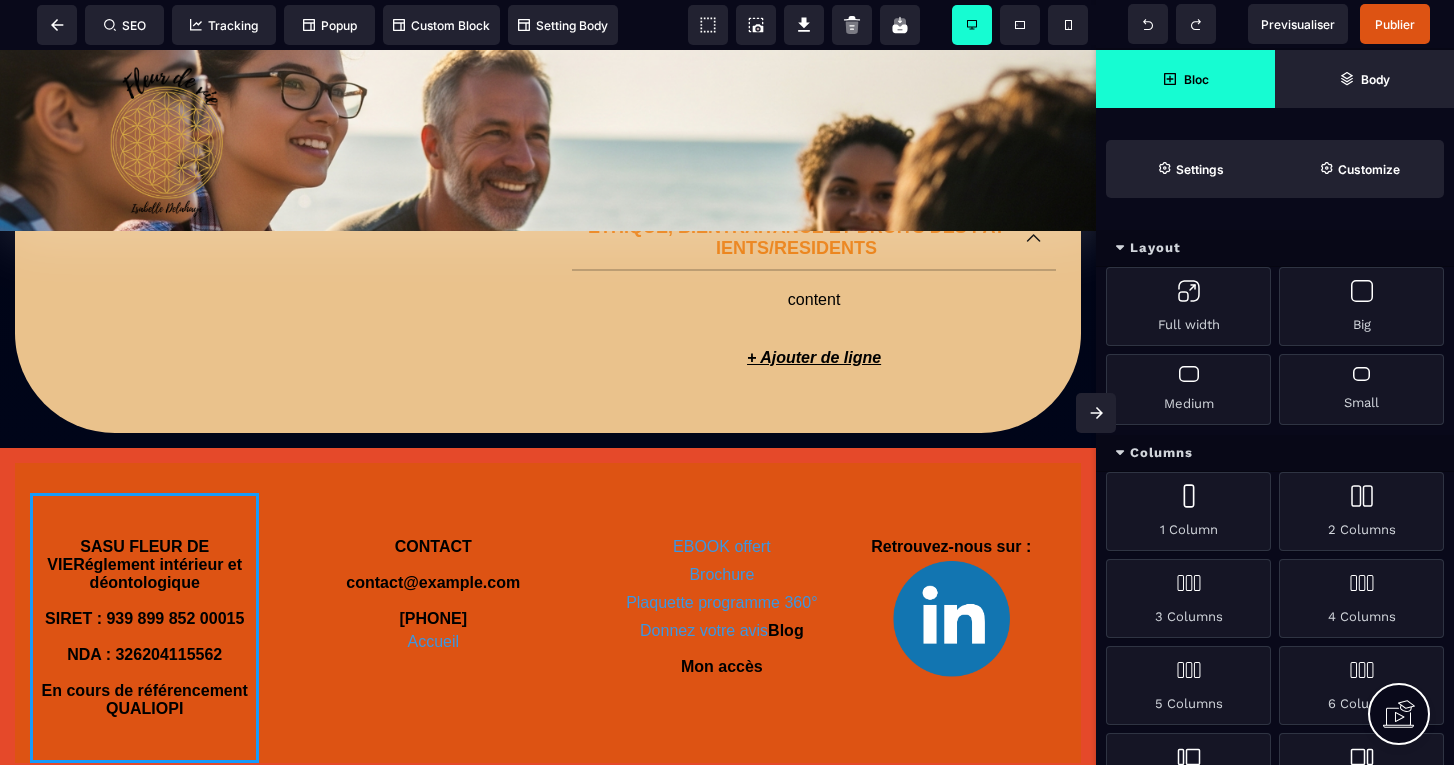 select on "*" 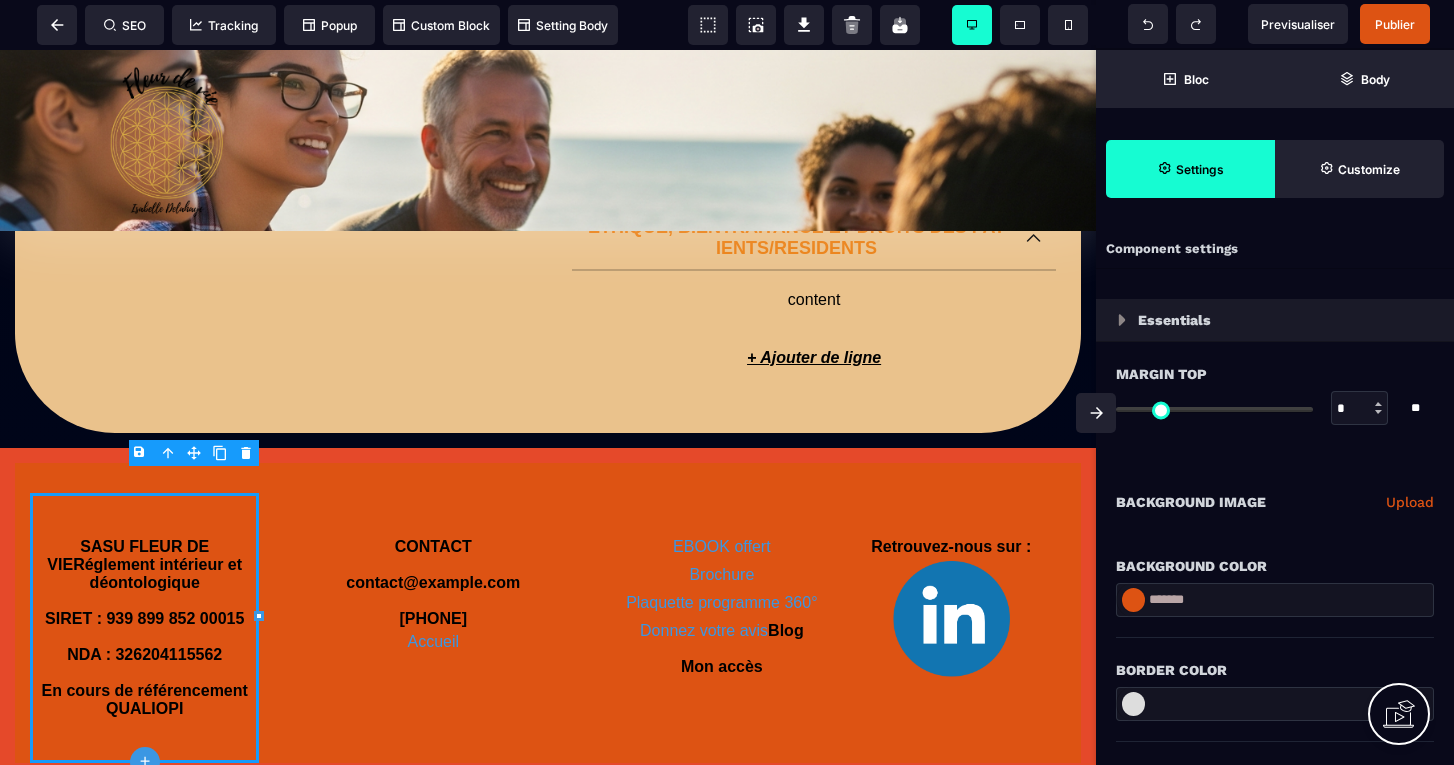 type on "*" 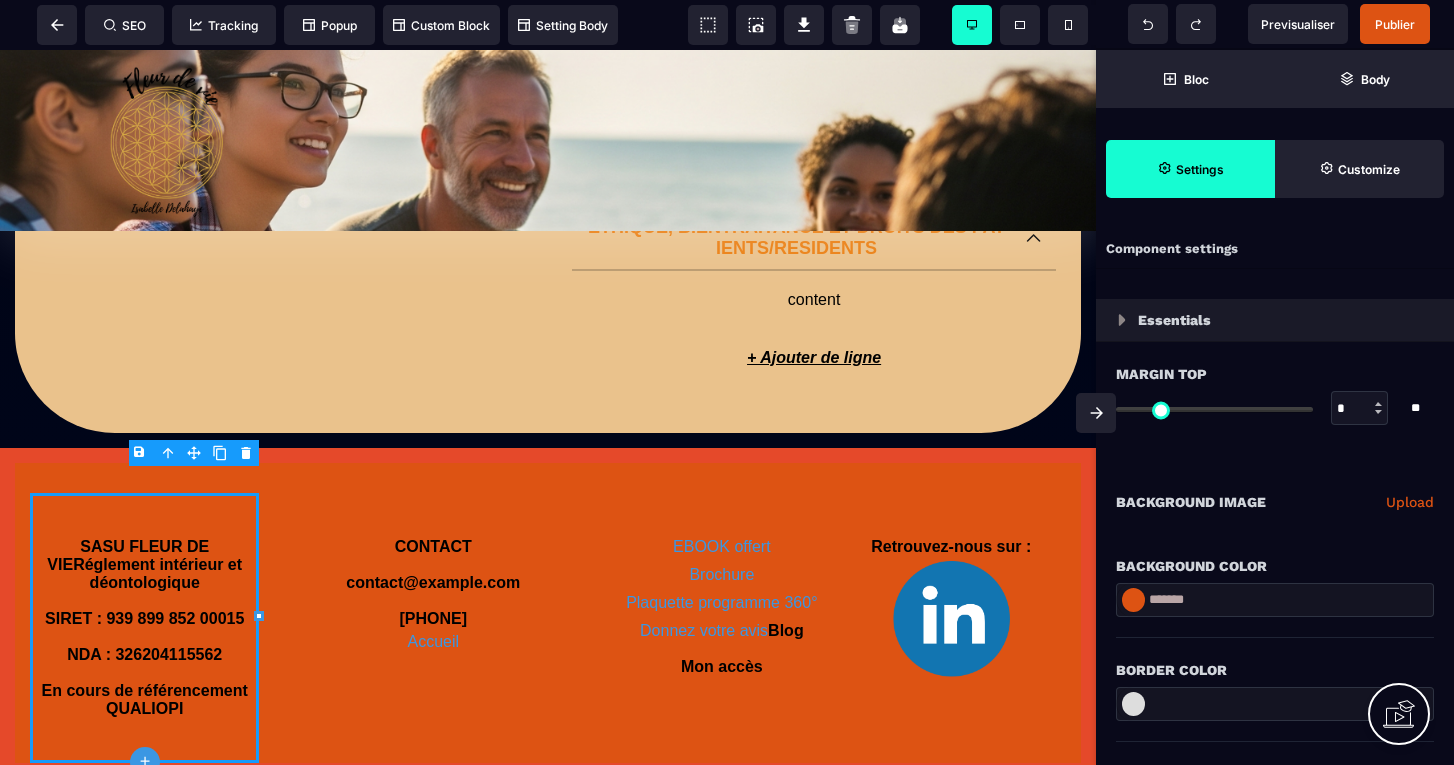 type on "*" 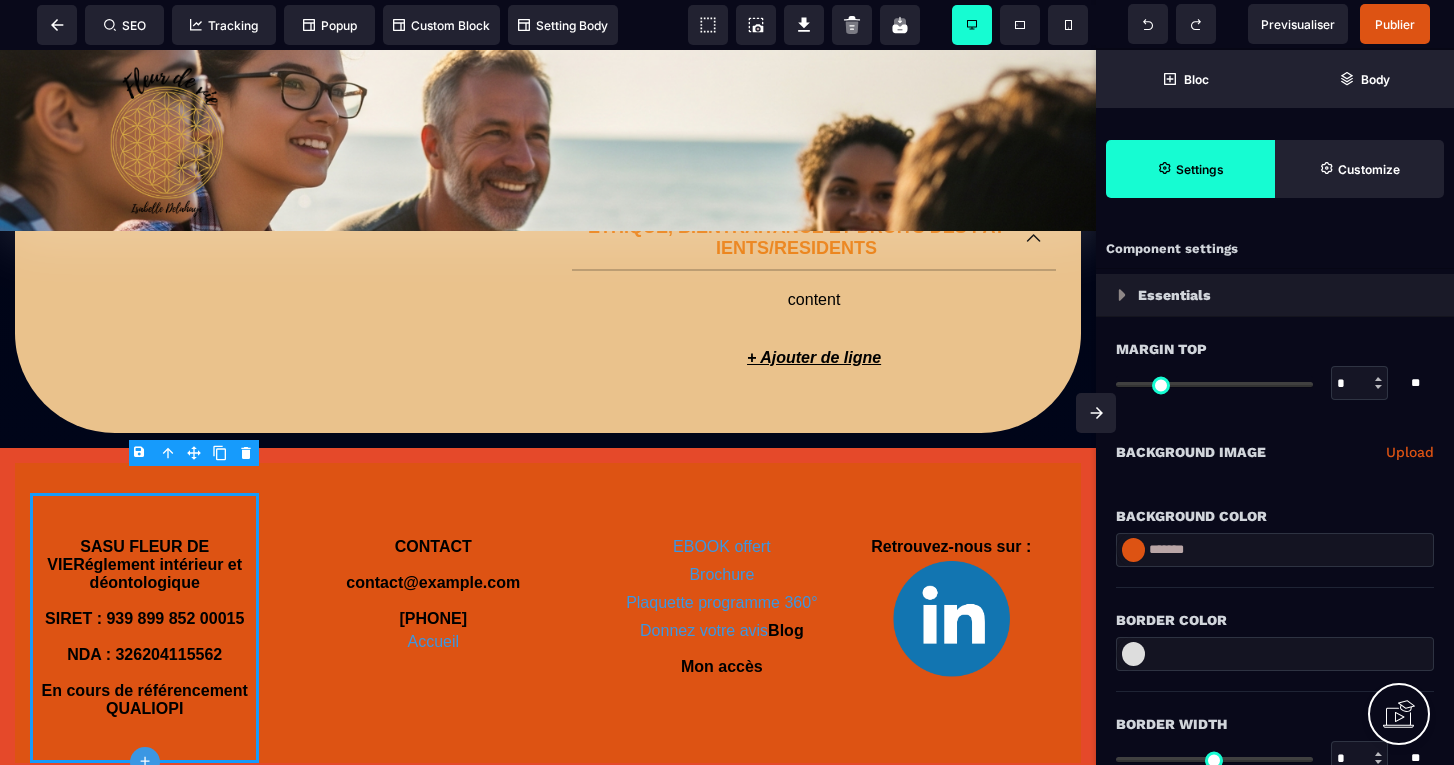 click on "Réglement intérieur et déontologique SIRET : 939 899 852 00015 NDA : 326204115562 En cours de référencement QUALIOPI" at bounding box center (147, 636) 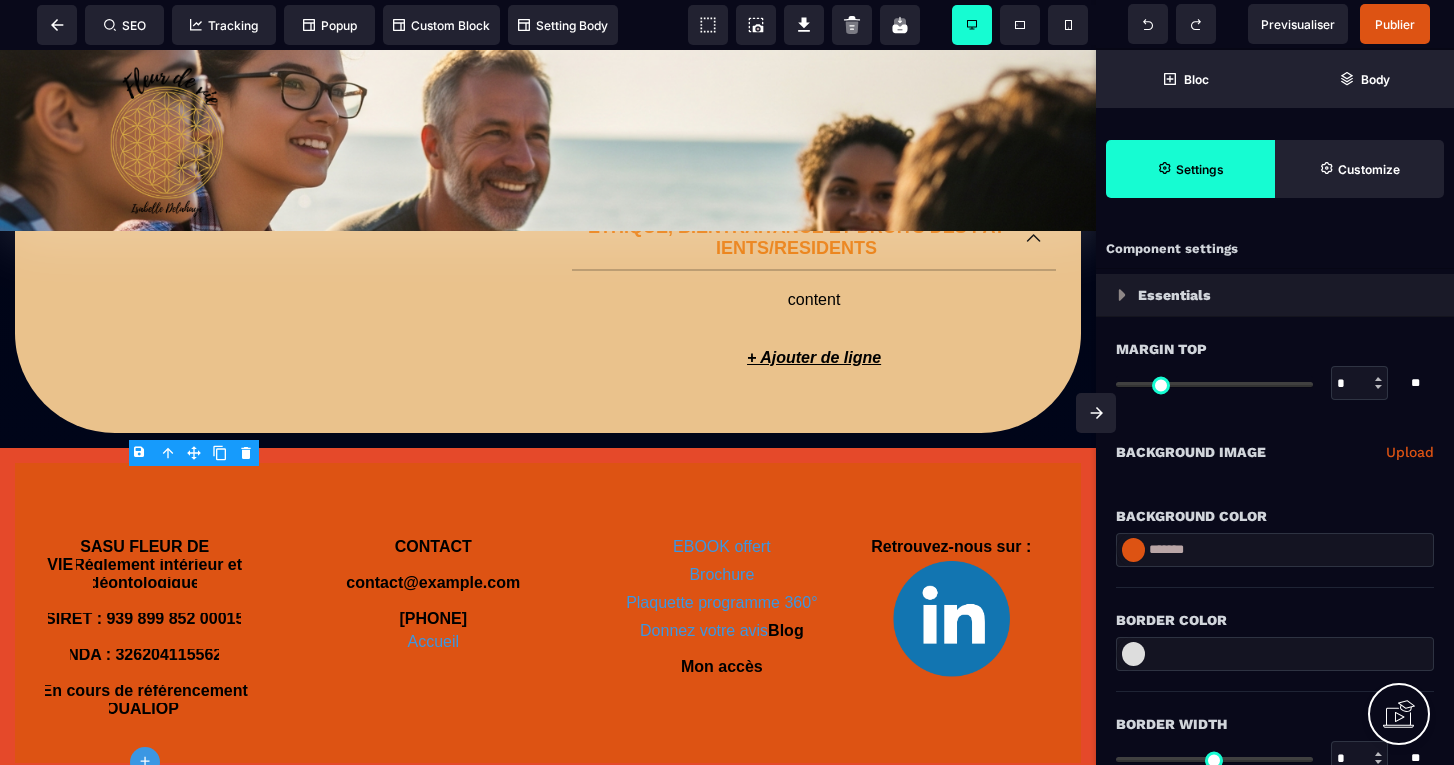 select on "***" 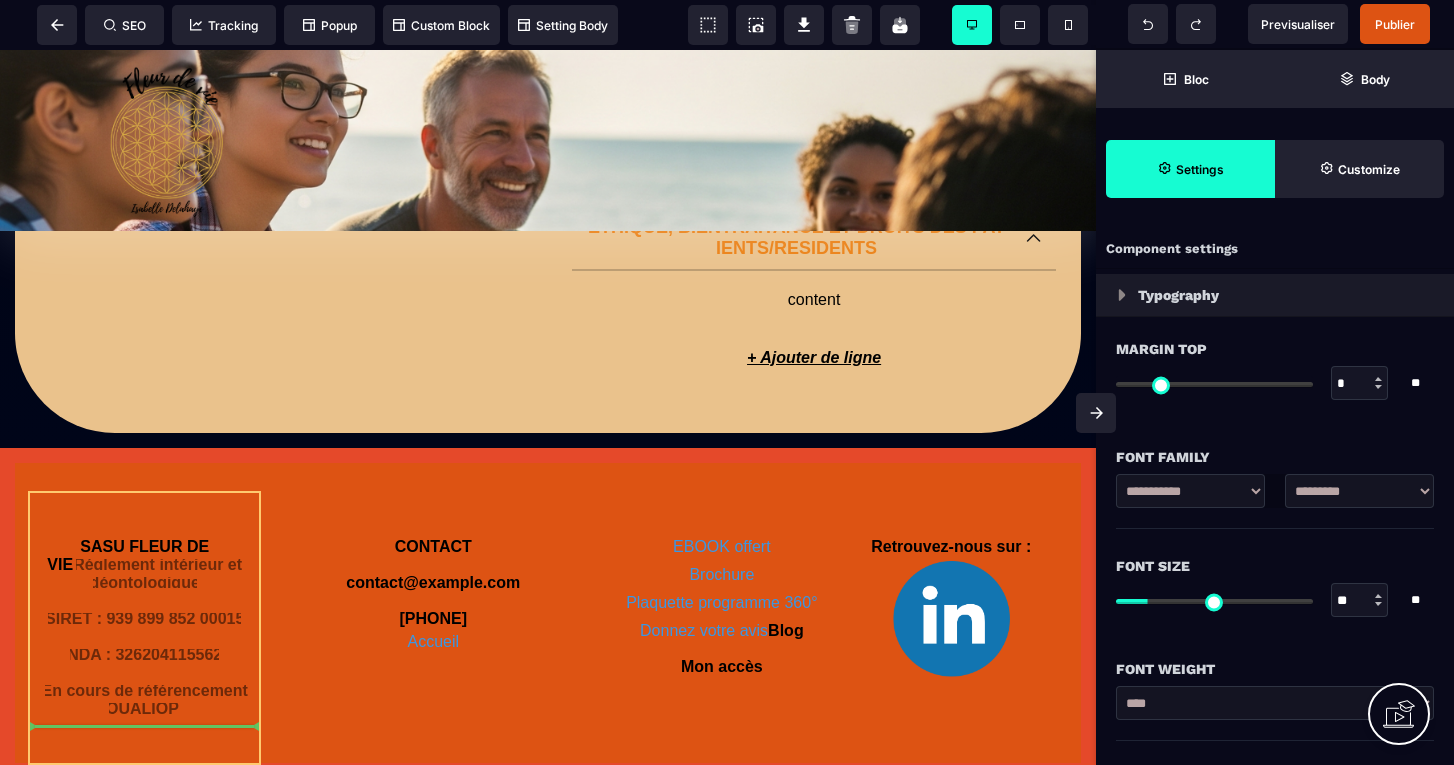 drag, startPoint x: 113, startPoint y: 653, endPoint x: 227, endPoint y: 650, distance: 114.03947 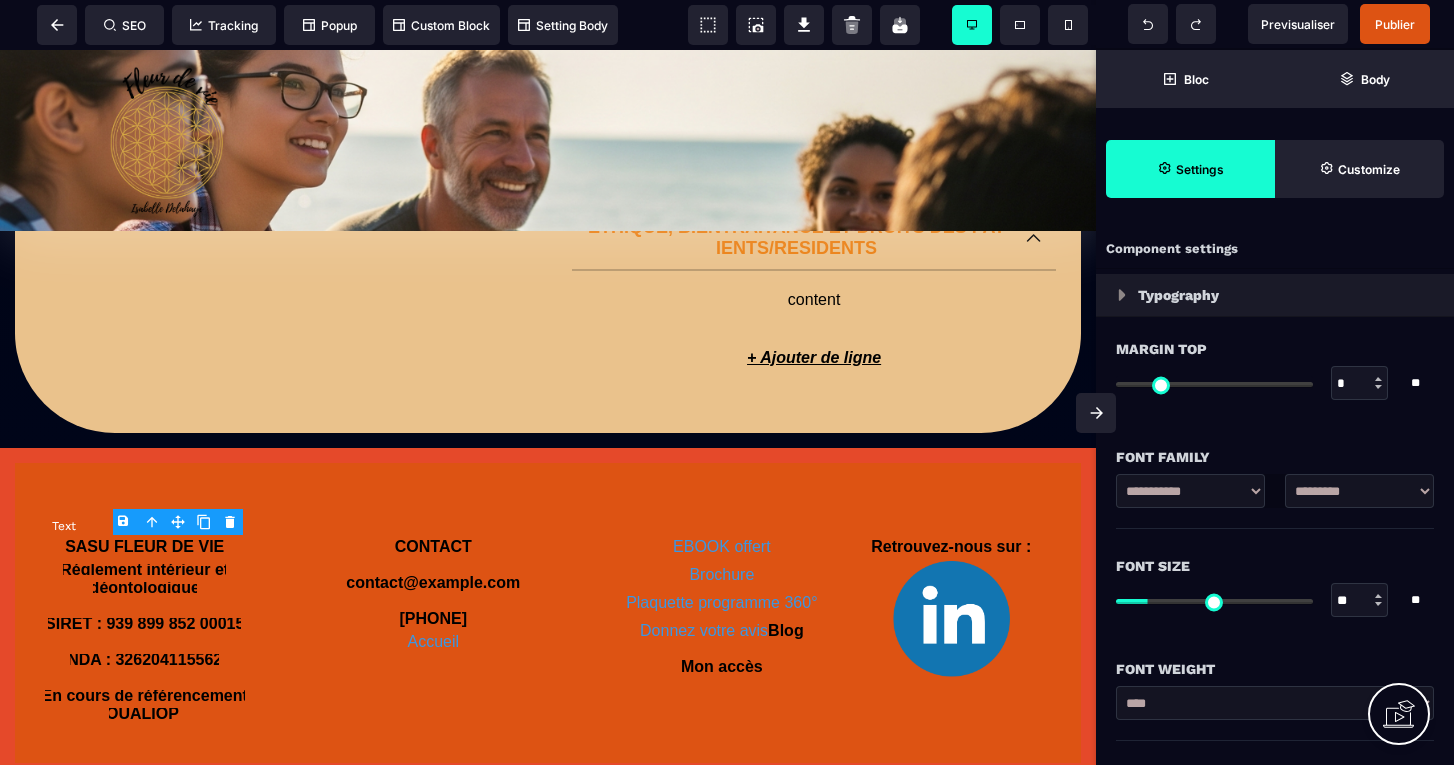 click on "Réglement intérieur et déontologique SIRET : 939 899 852 00015 NDA : 326204115562 En cours de référencement QUALIOPI" at bounding box center [145, 641] 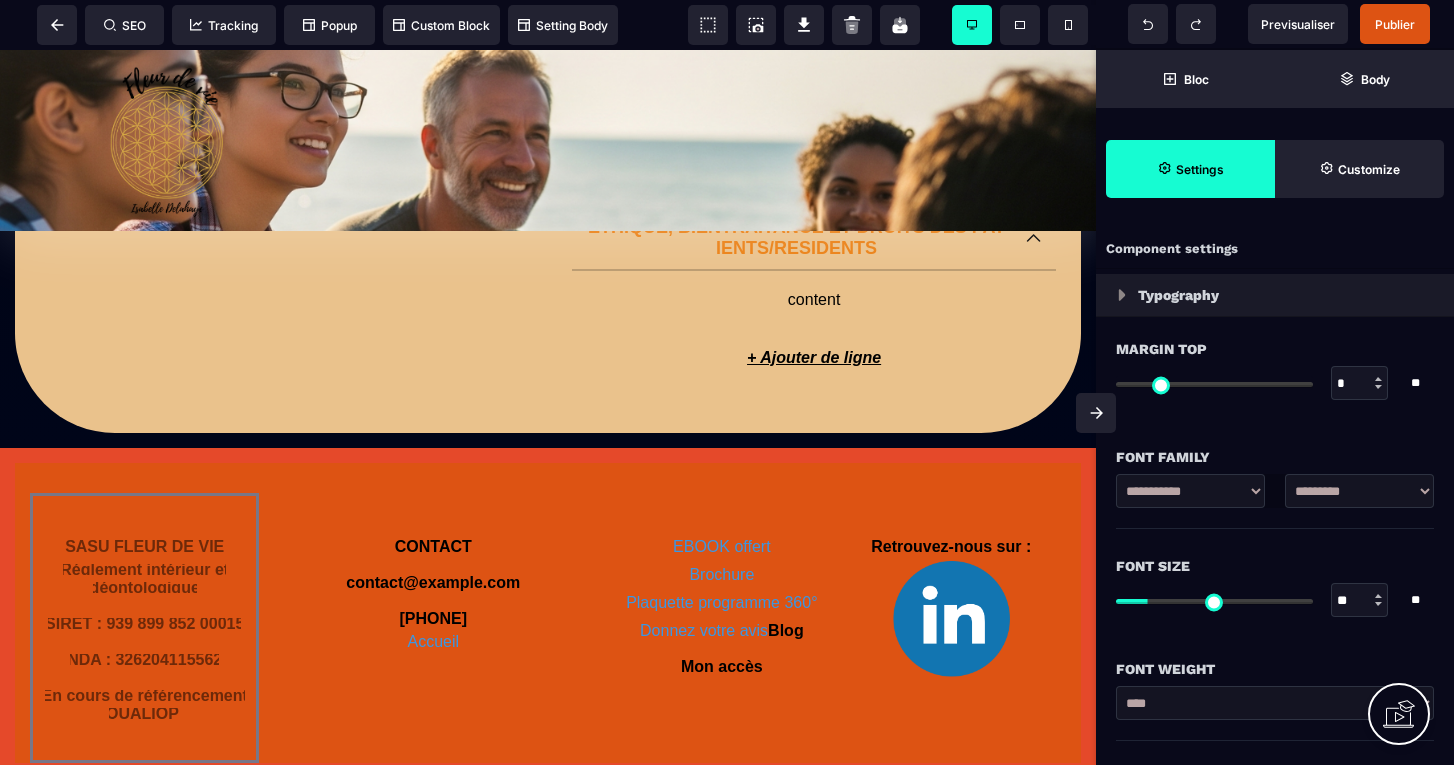 drag, startPoint x: 223, startPoint y: 643, endPoint x: 148, endPoint y: 638, distance: 75.16648 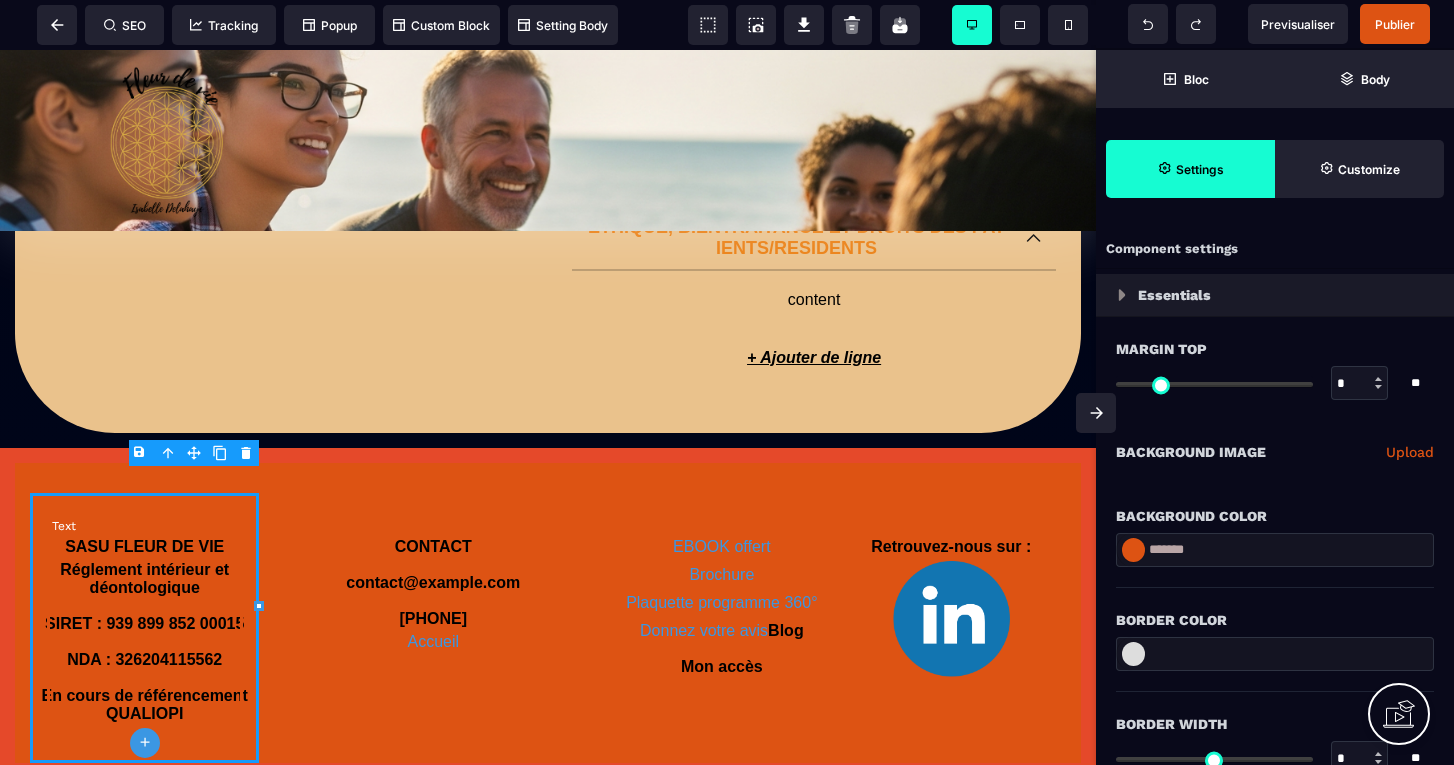 click on "Réglement intérieur et déontologique SIRET : 939 899 852 00015 NDA : 326204115562 En cours de référencement QUALIOPI" at bounding box center (145, 641) 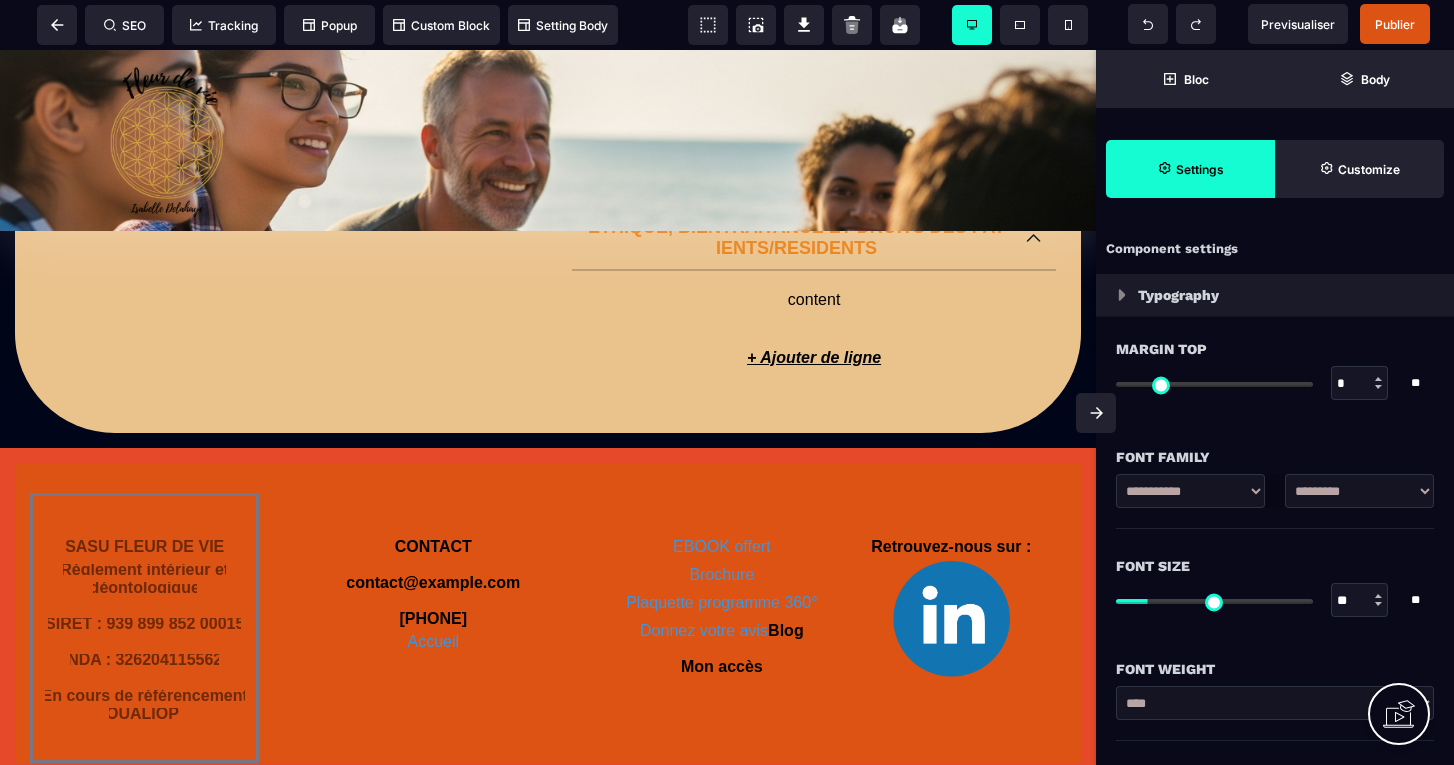 drag, startPoint x: 113, startPoint y: 637, endPoint x: 224, endPoint y: 637, distance: 111 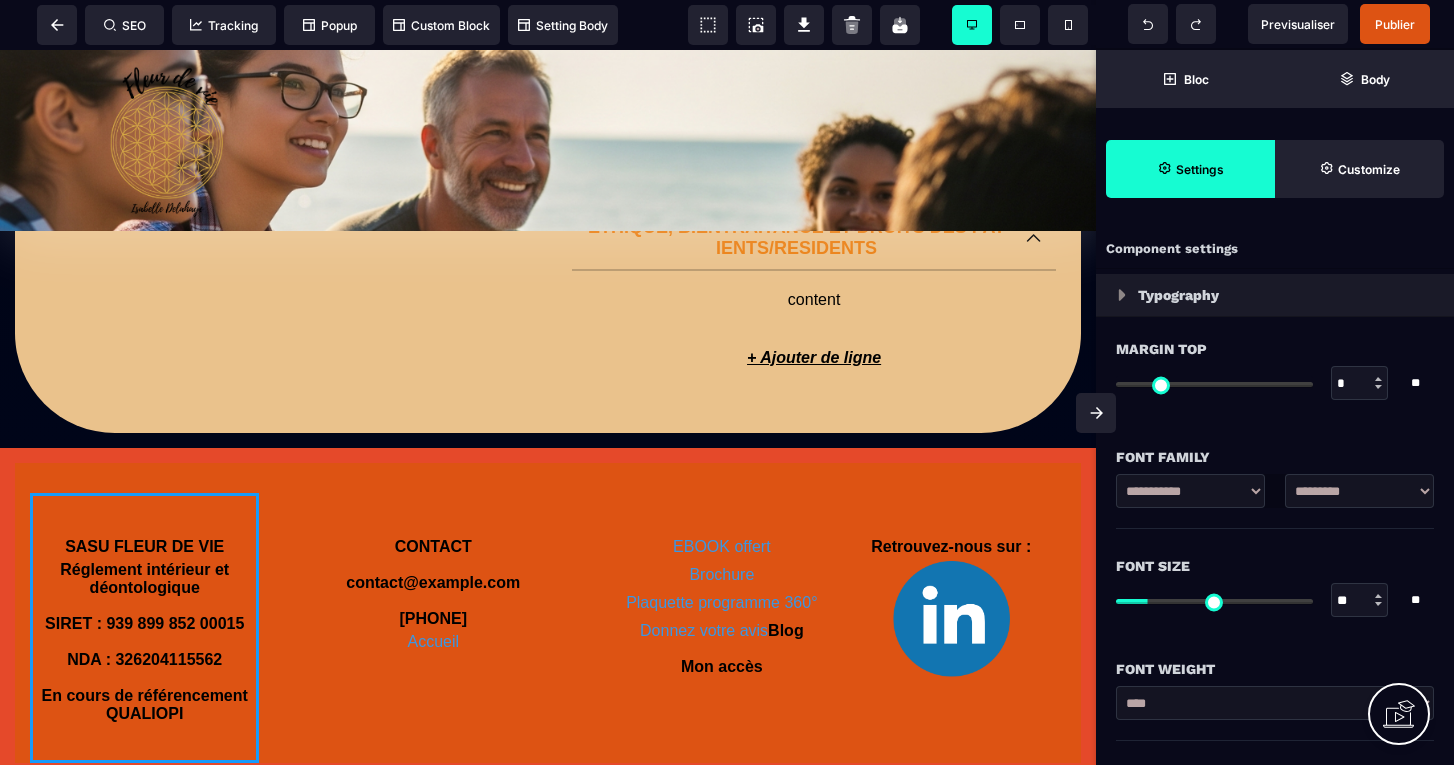 select 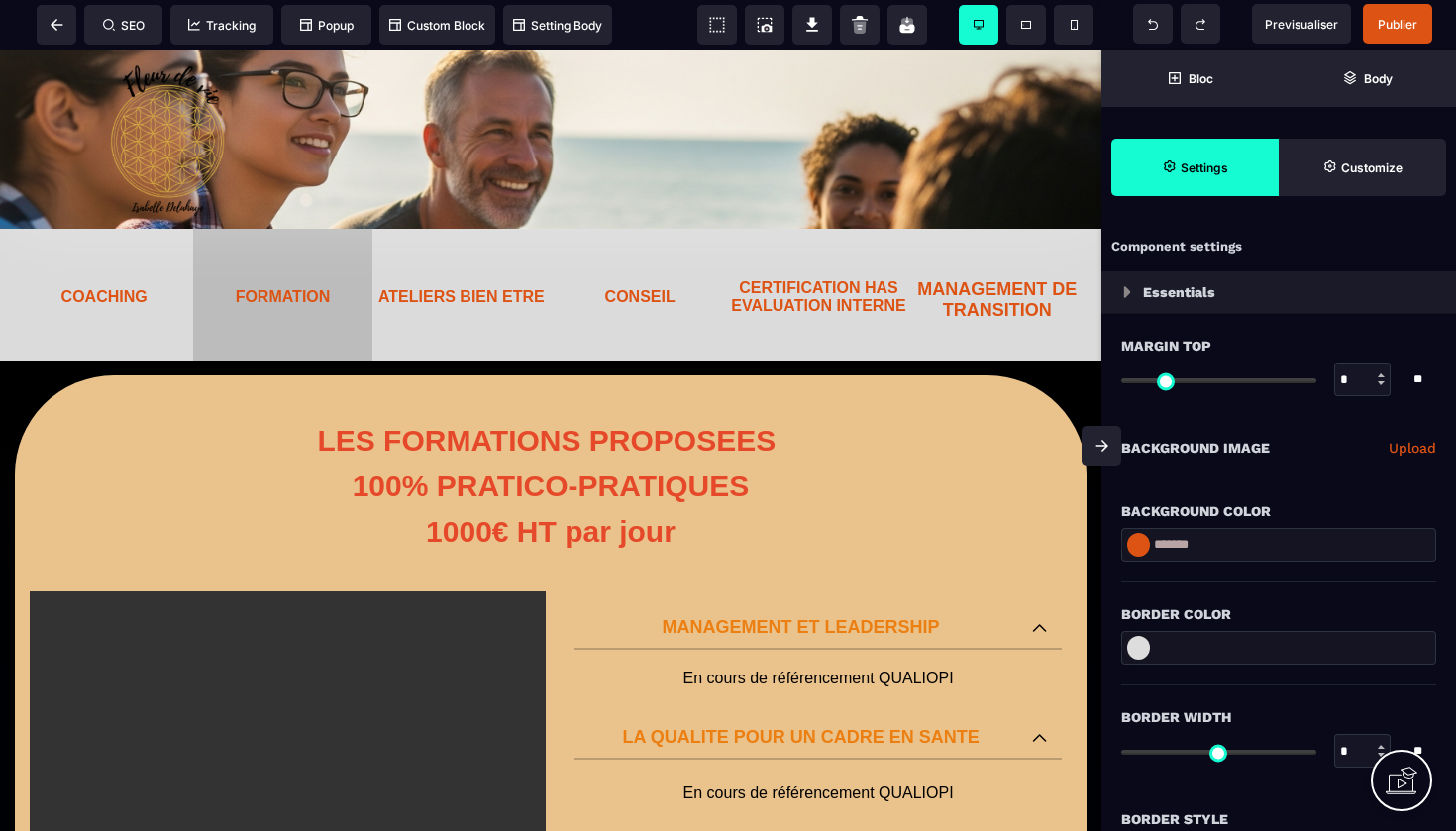 scroll, scrollTop: 0, scrollLeft: 0, axis: both 